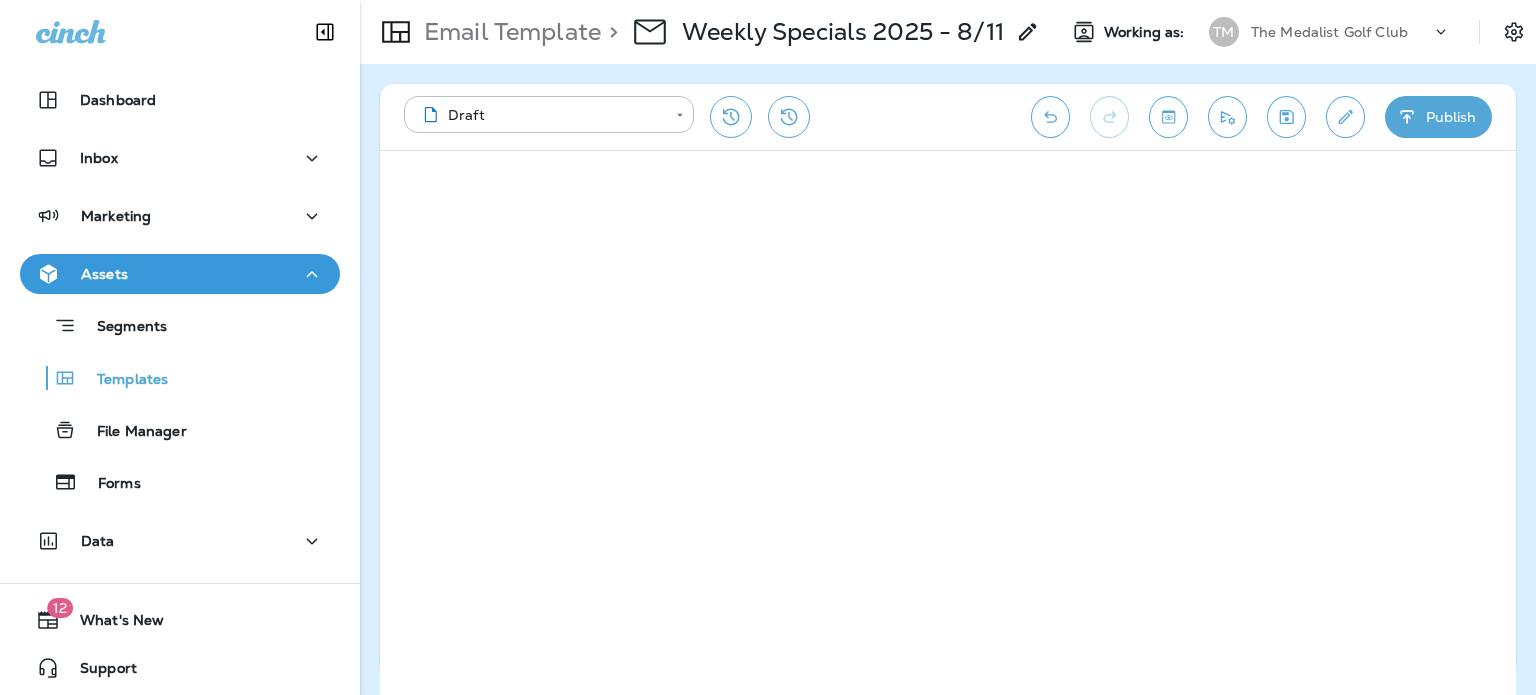 scroll, scrollTop: 0, scrollLeft: 0, axis: both 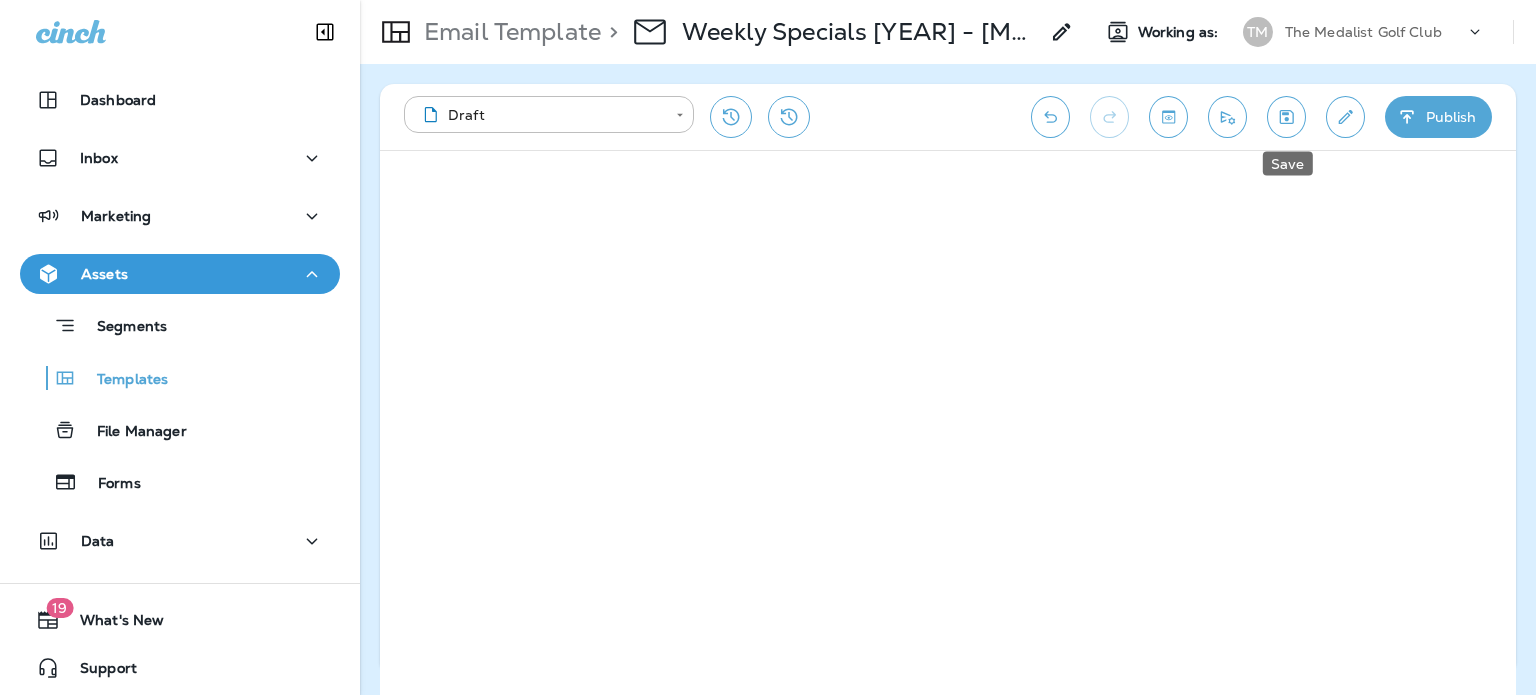 click 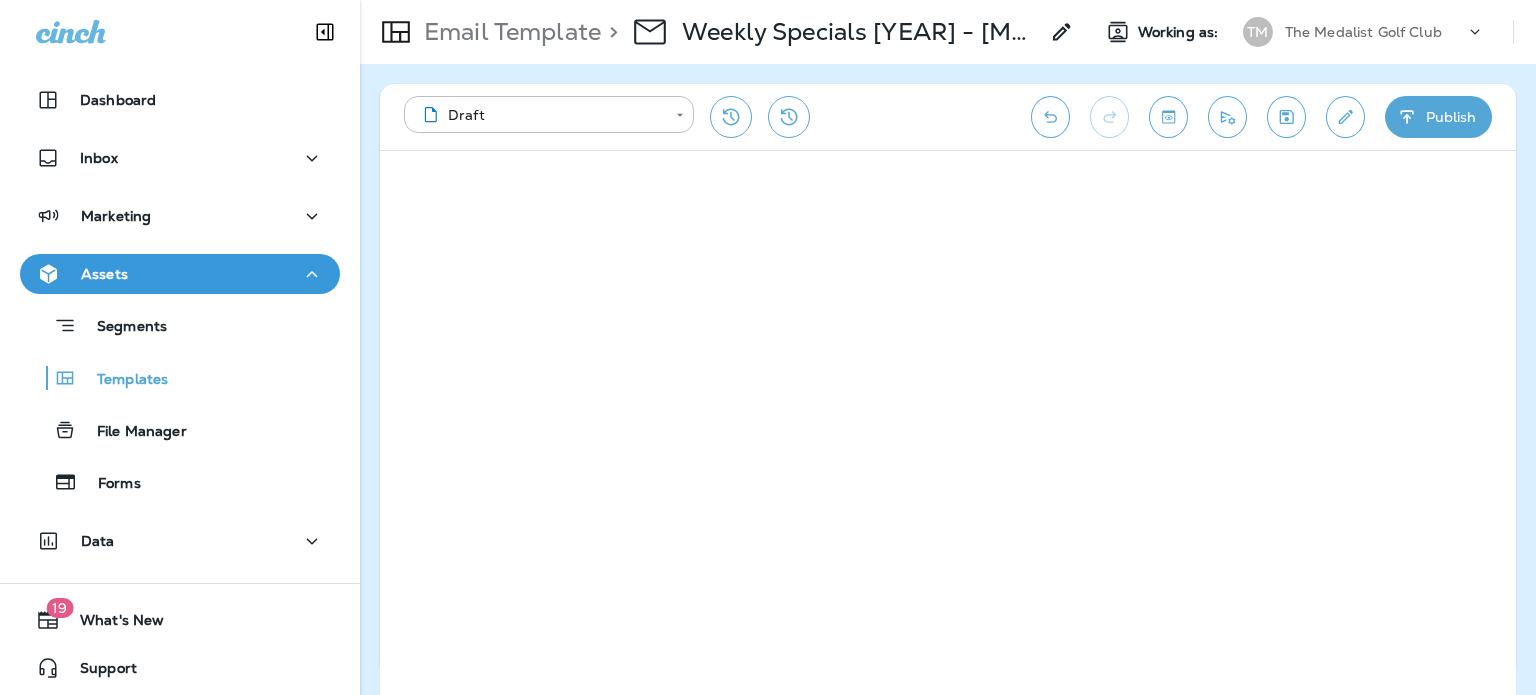 click on "Publish" at bounding box center [1438, 117] 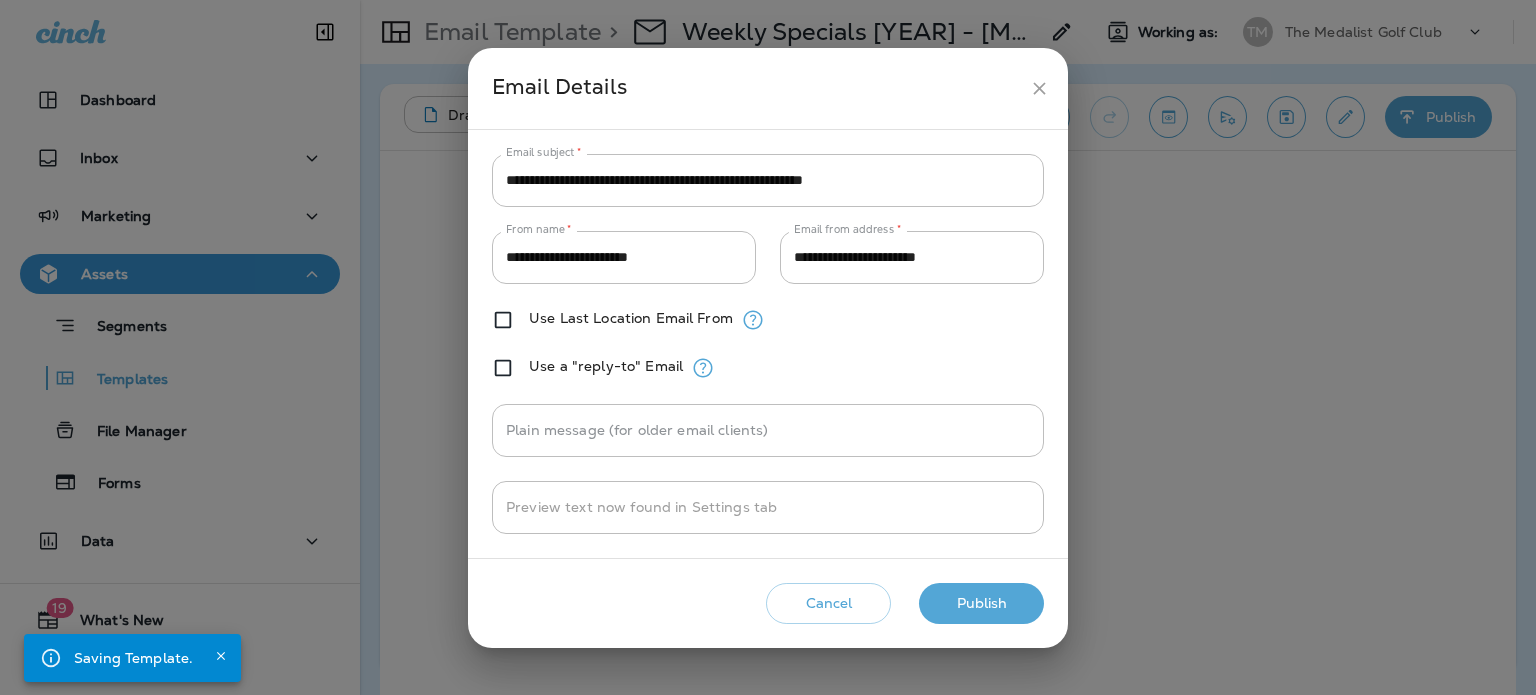 click on "Publish" at bounding box center (981, 603) 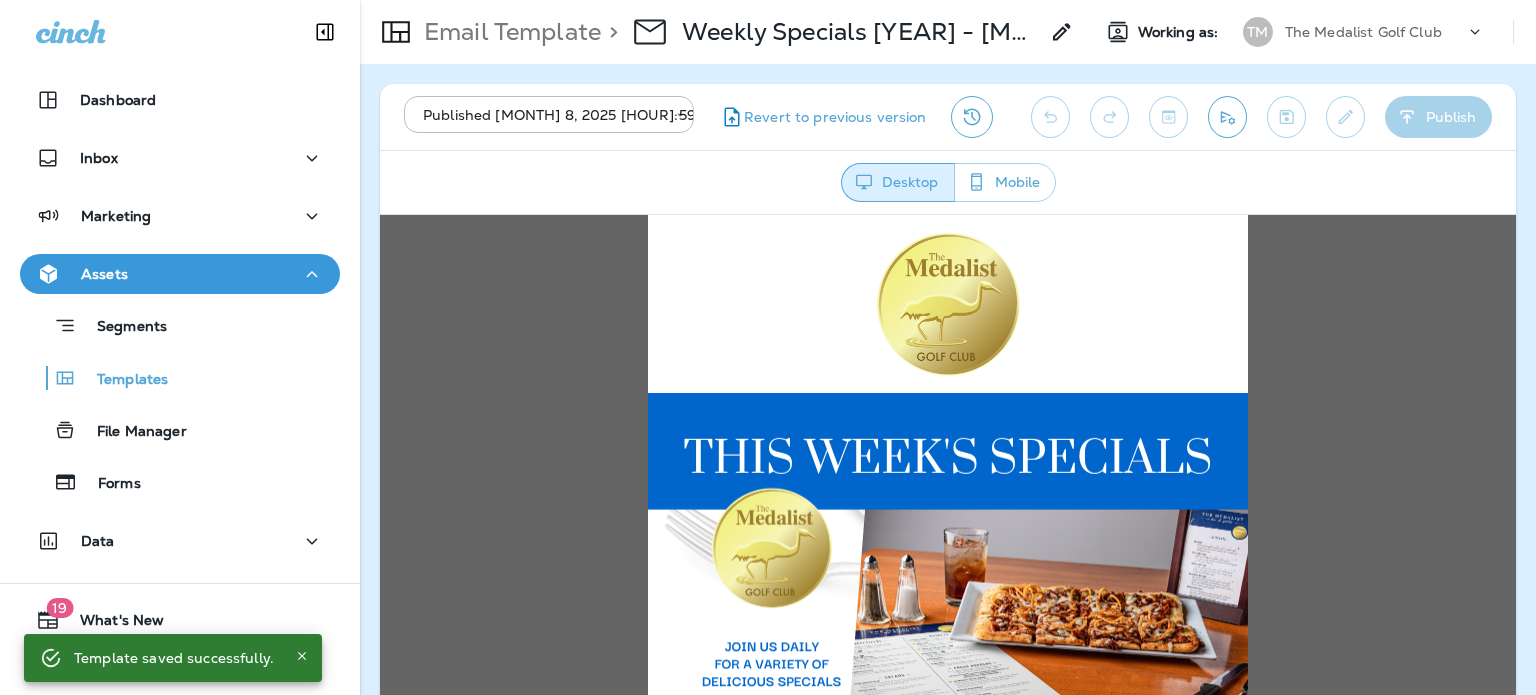 scroll, scrollTop: 0, scrollLeft: 0, axis: both 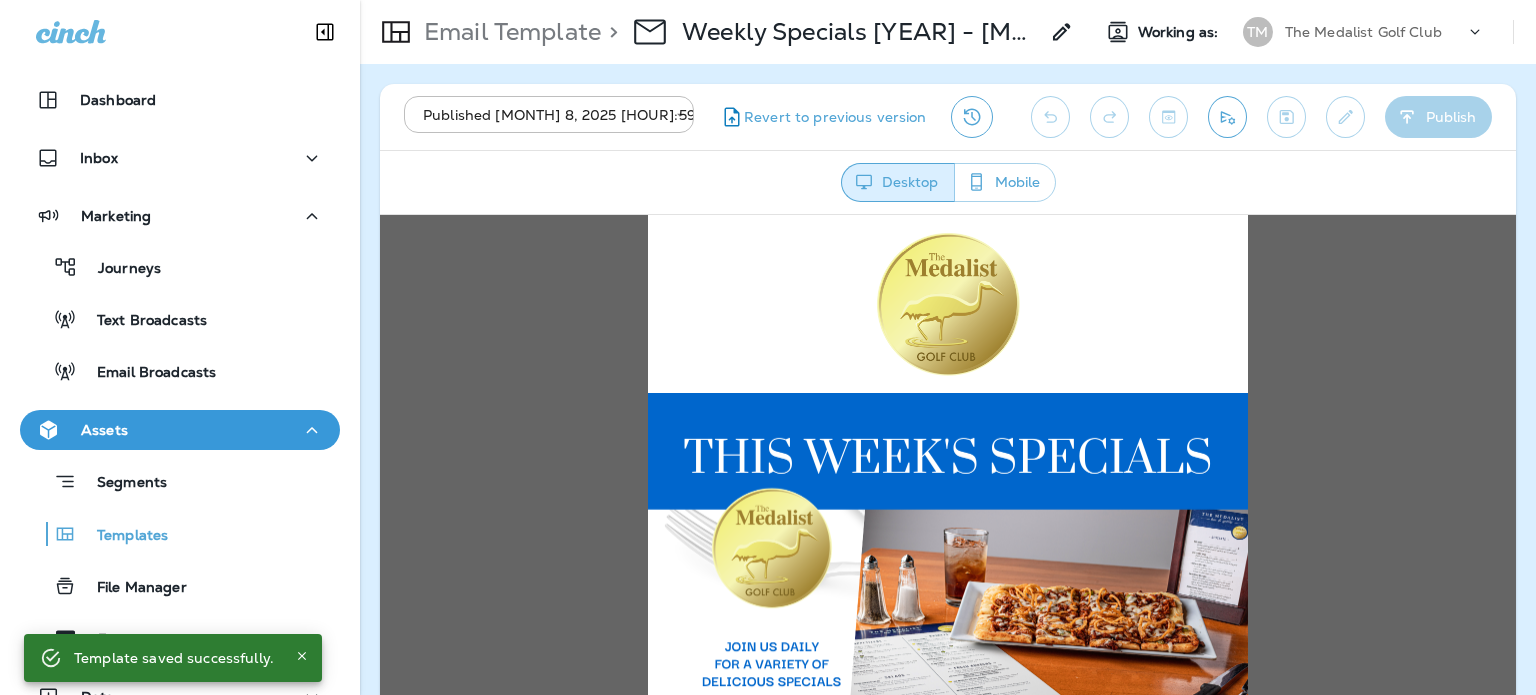 click on "Email Broadcasts" at bounding box center [146, 373] 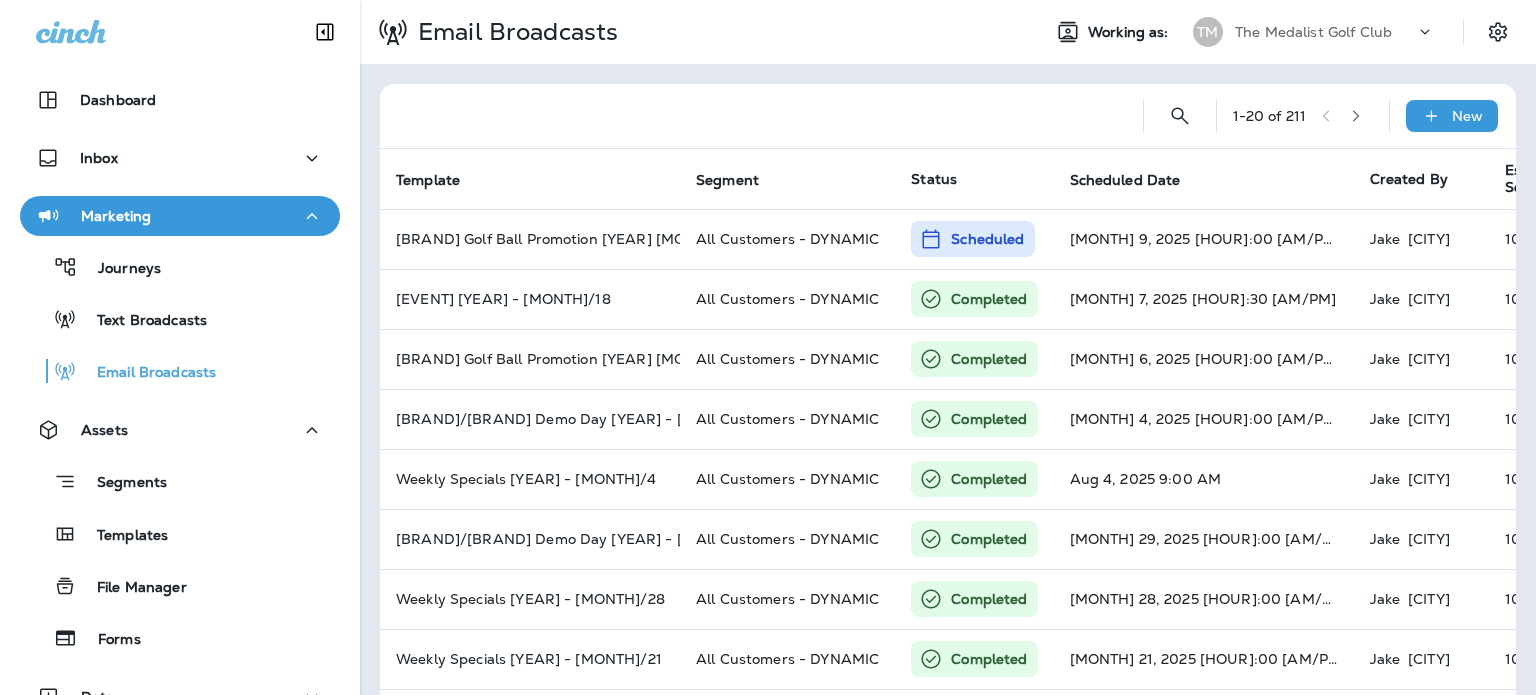 click on "New" at bounding box center [1452, 116] 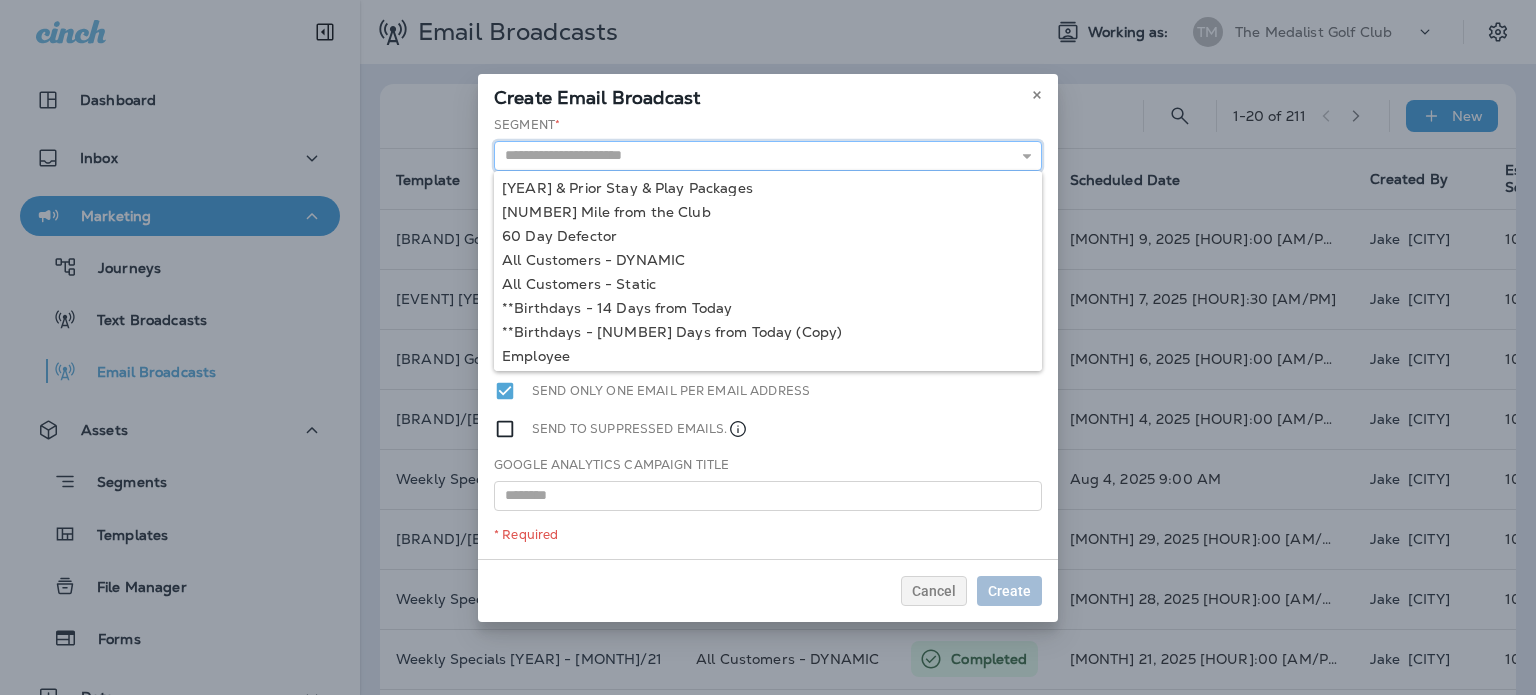 click at bounding box center (768, 156) 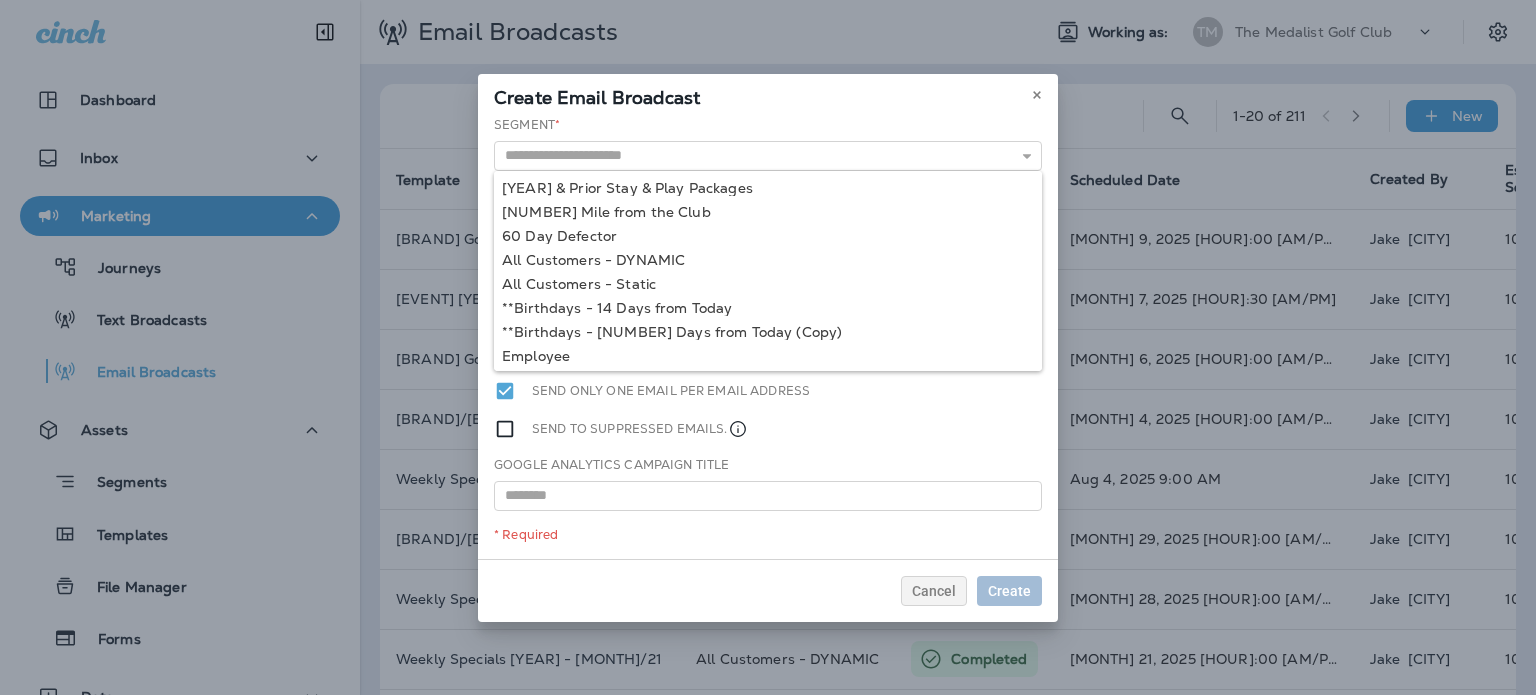type on "**********" 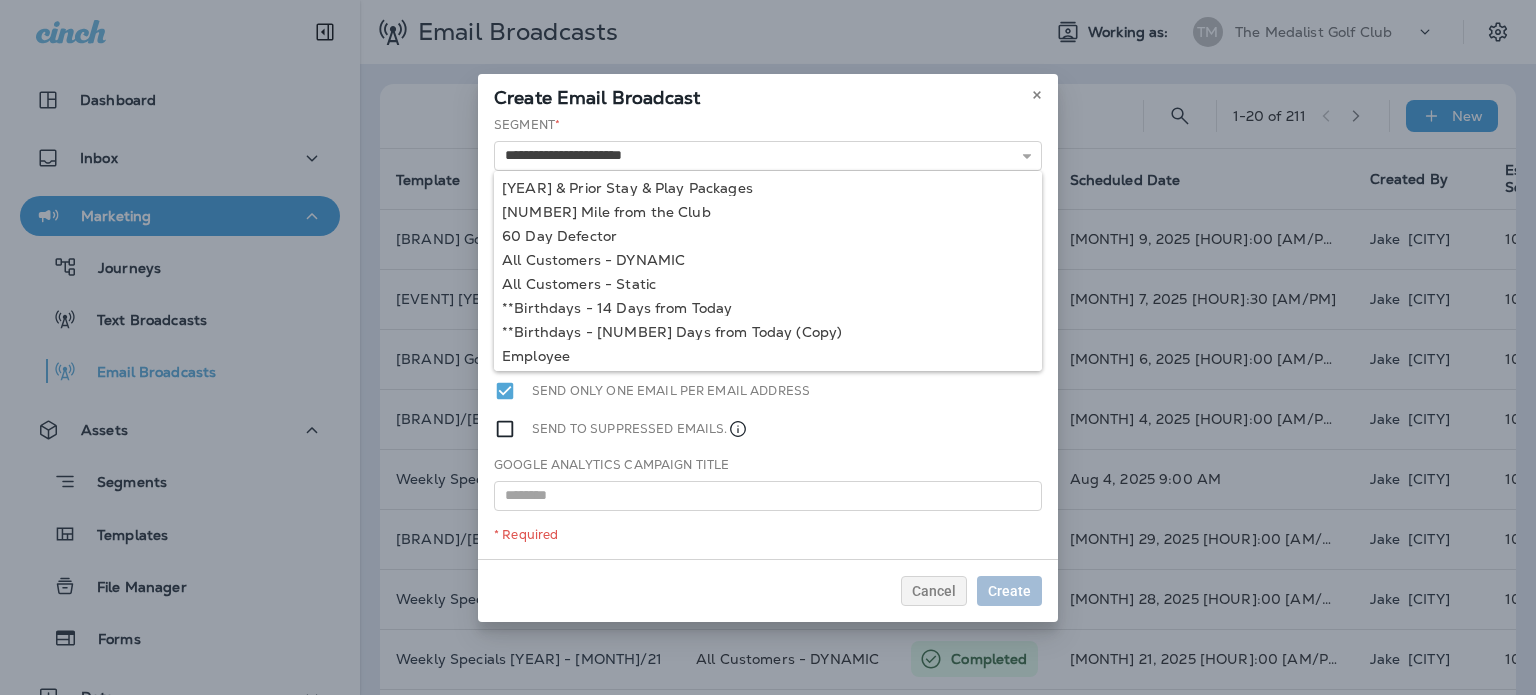 click on "**********" at bounding box center [768, 337] 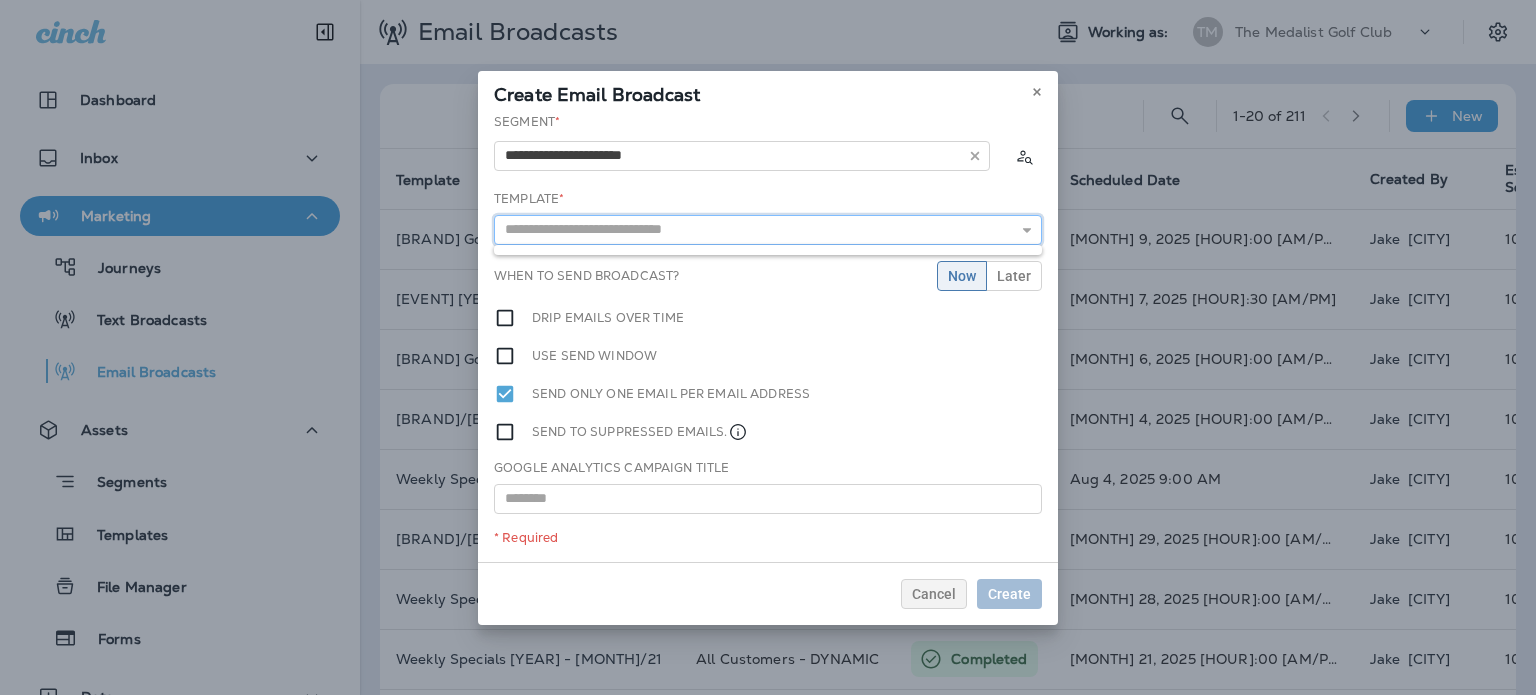 click at bounding box center (768, 230) 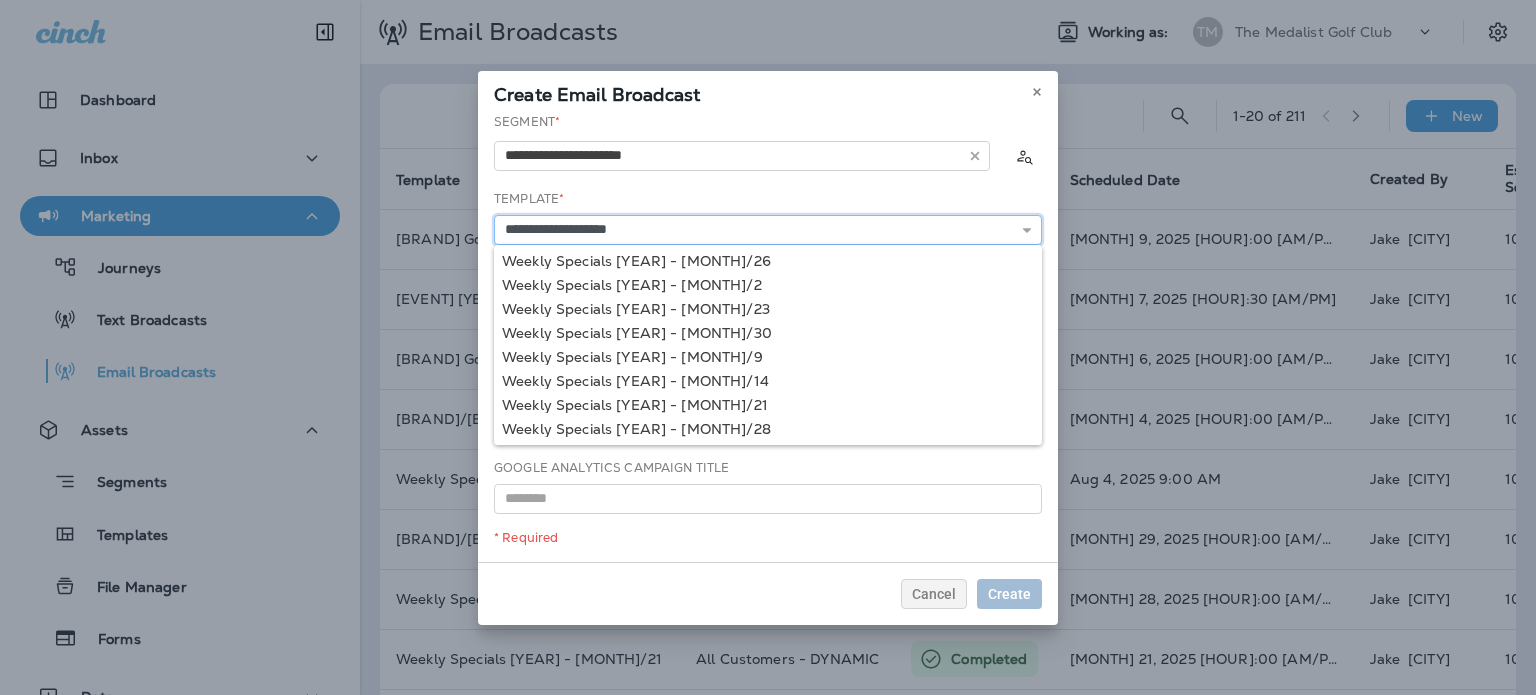 scroll, scrollTop: 121, scrollLeft: 0, axis: vertical 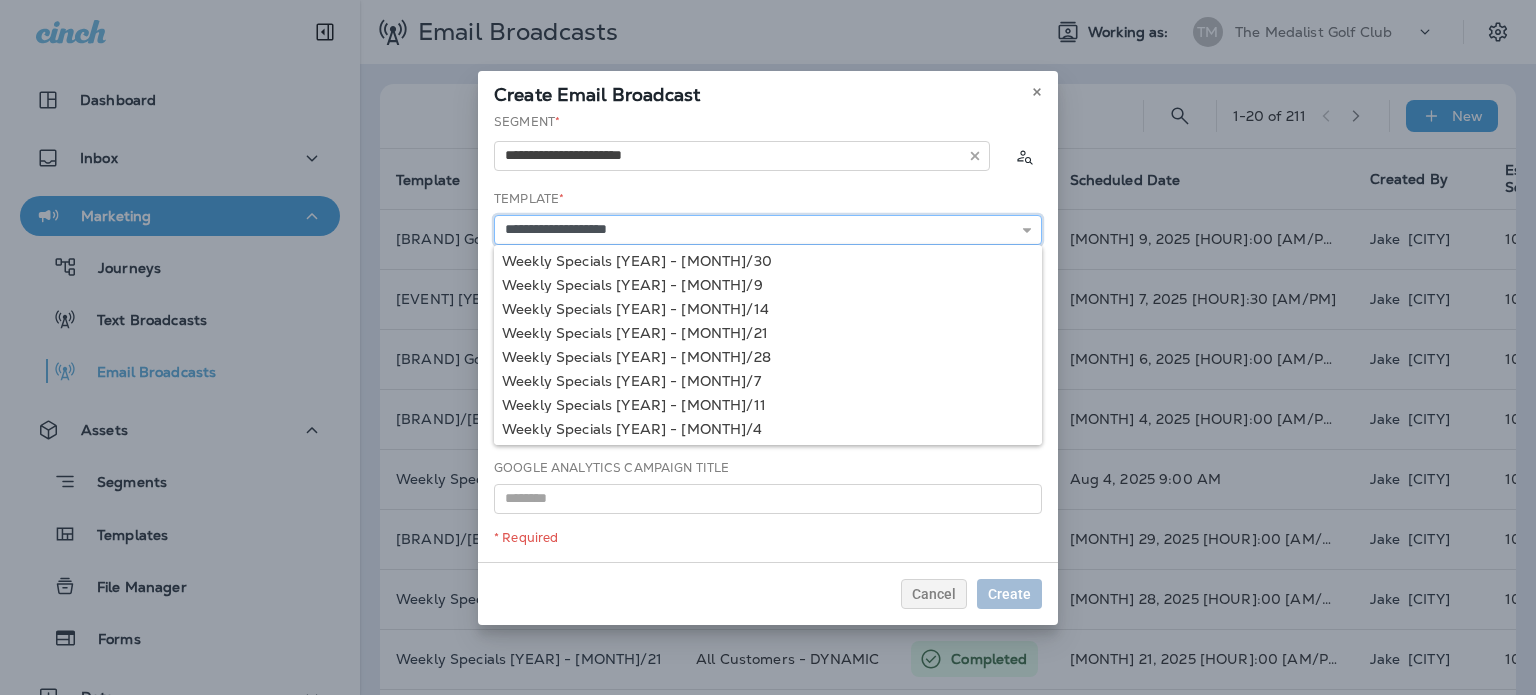 type on "**********" 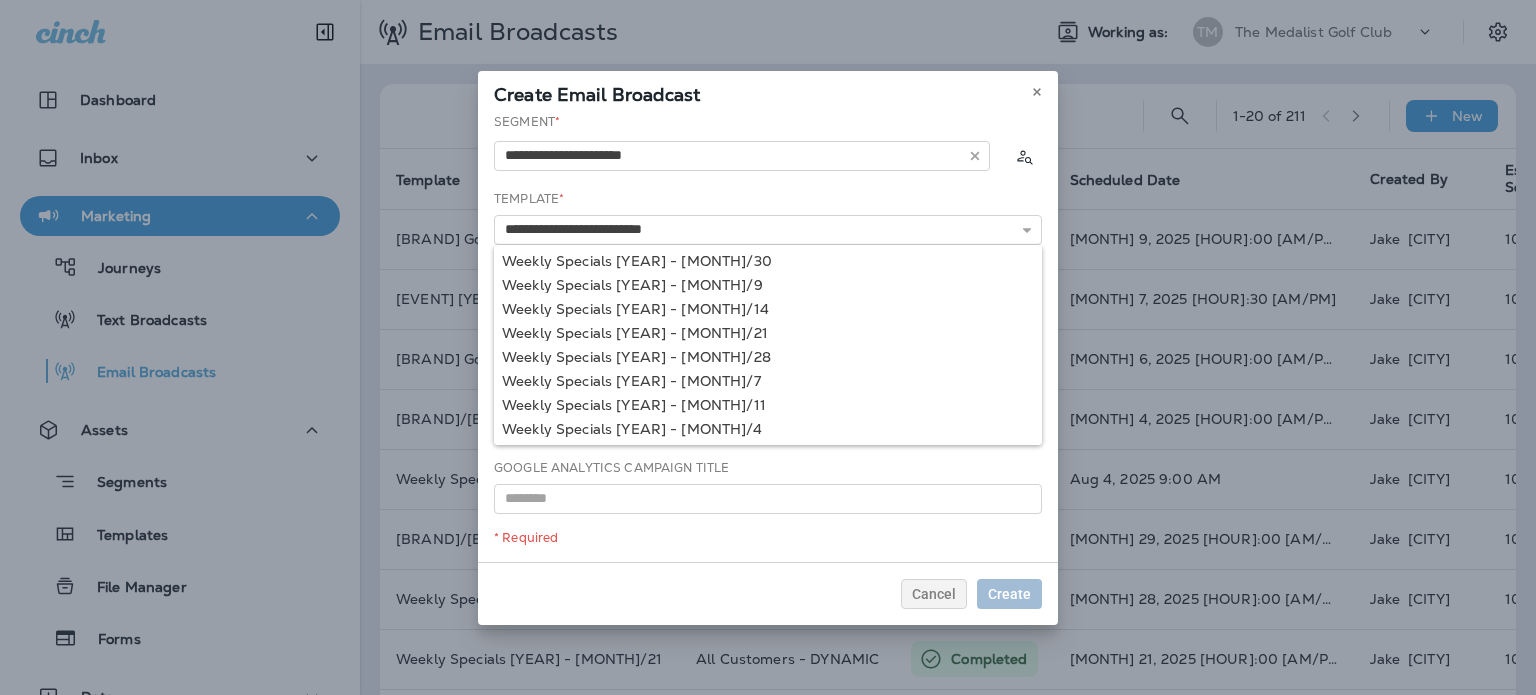 click on "**********" at bounding box center (768, 337) 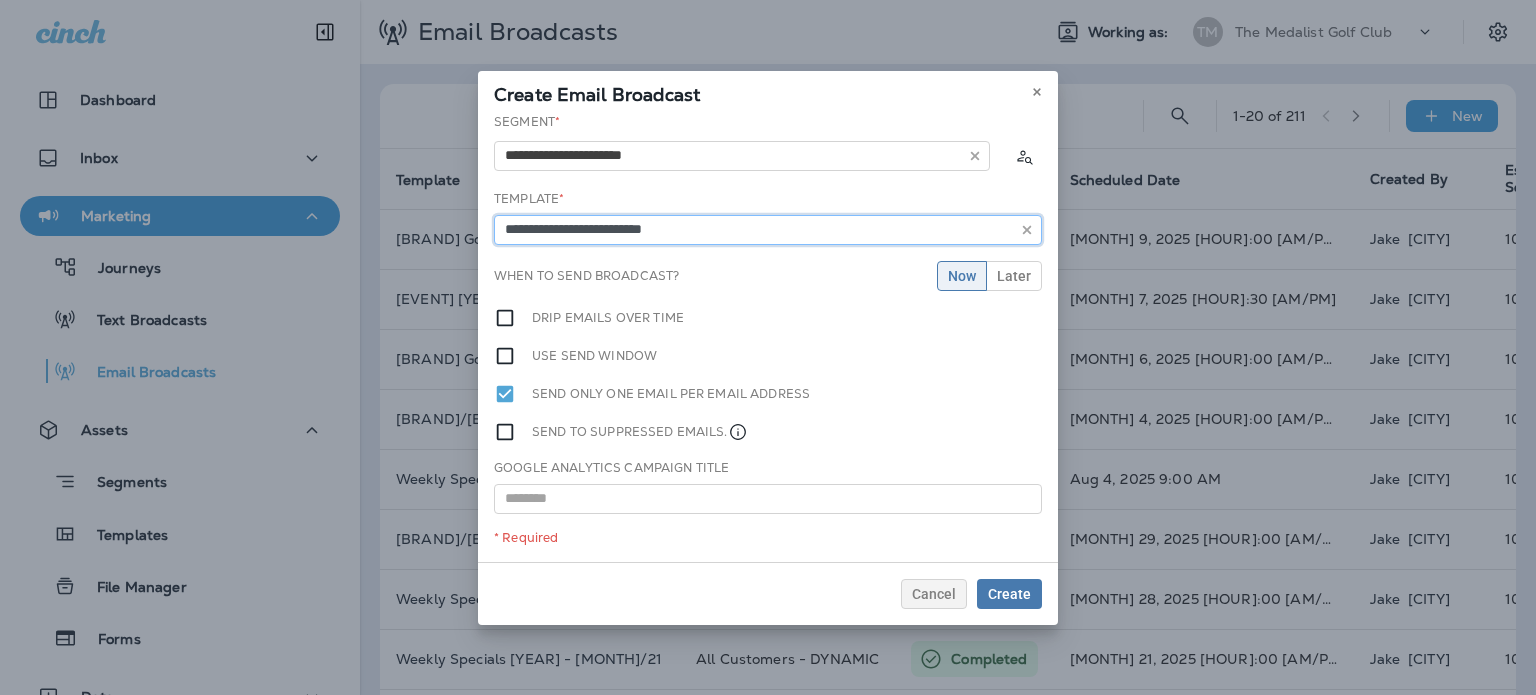 click on "**********" at bounding box center (768, 230) 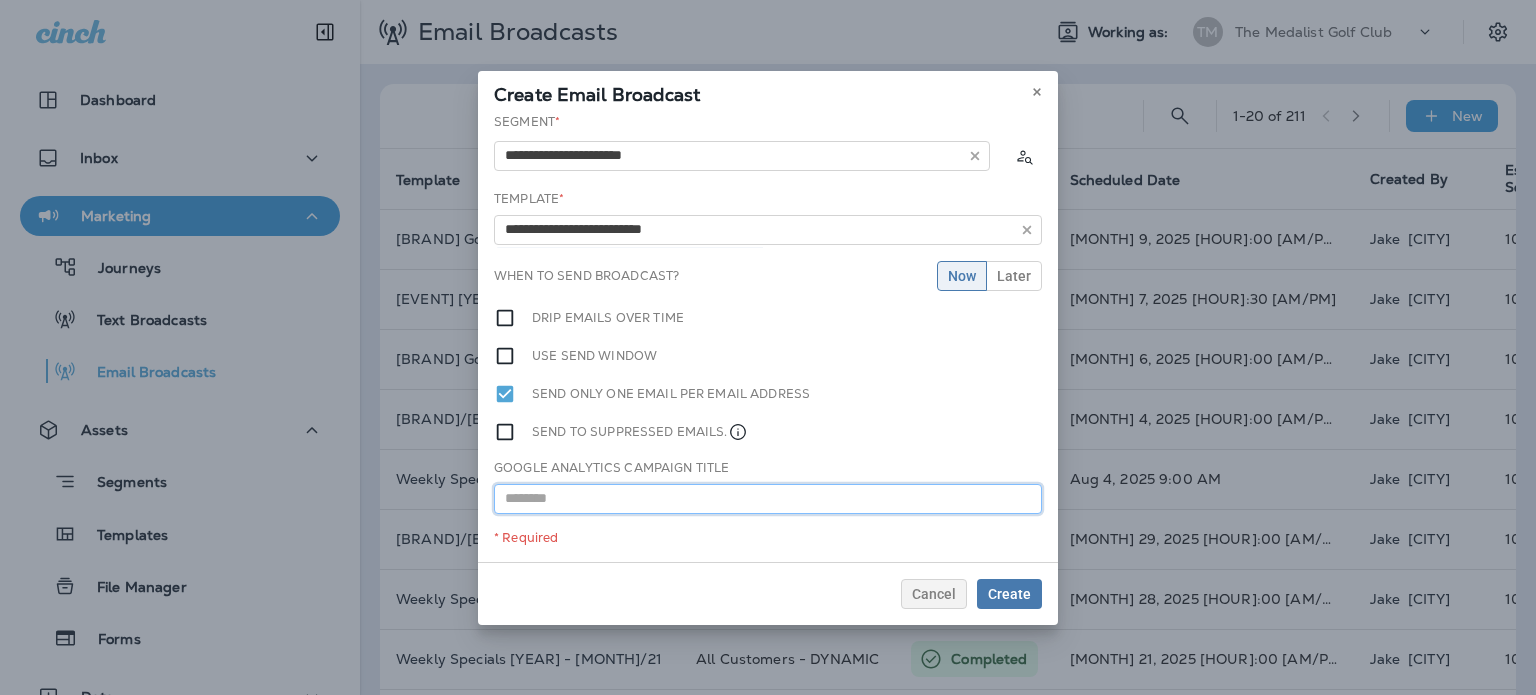click at bounding box center [768, 499] 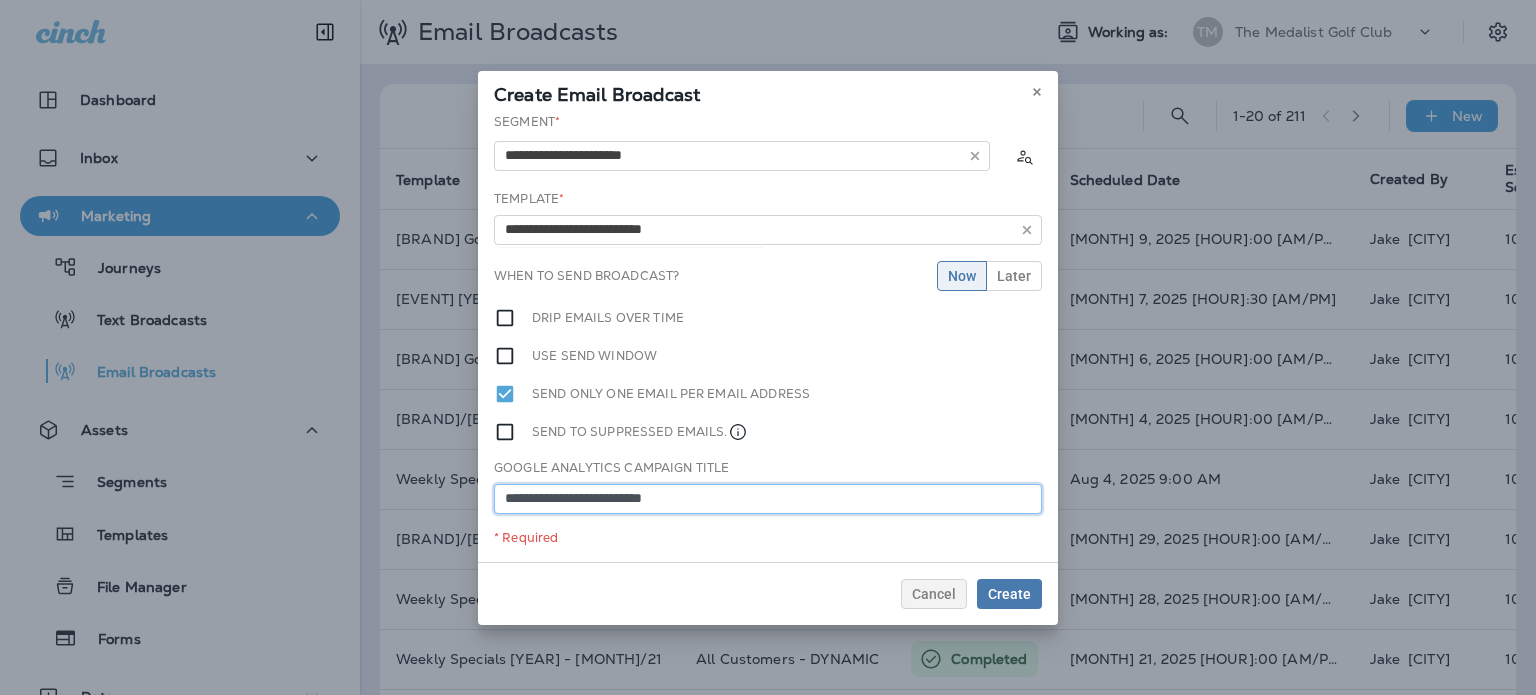 type on "**********" 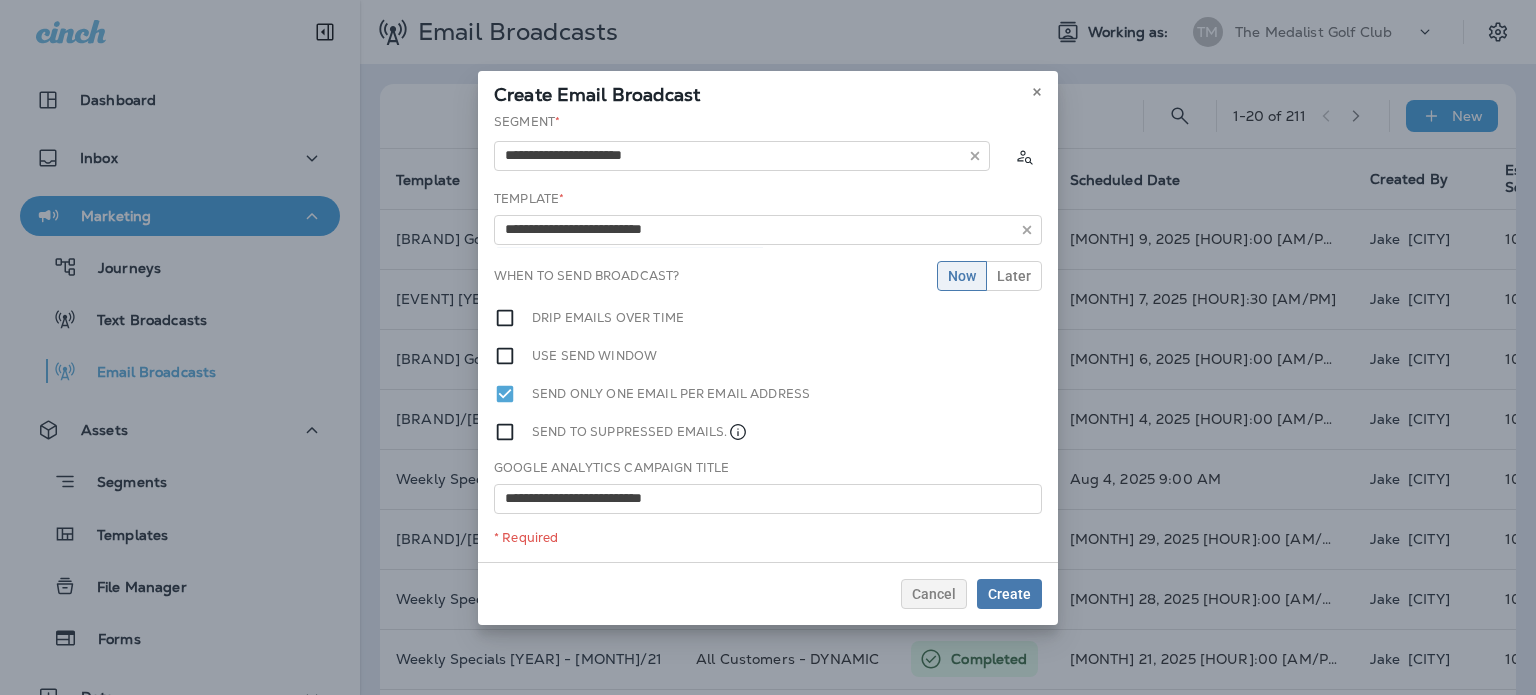 click on "Send to suppressed emails." at bounding box center [768, 432] 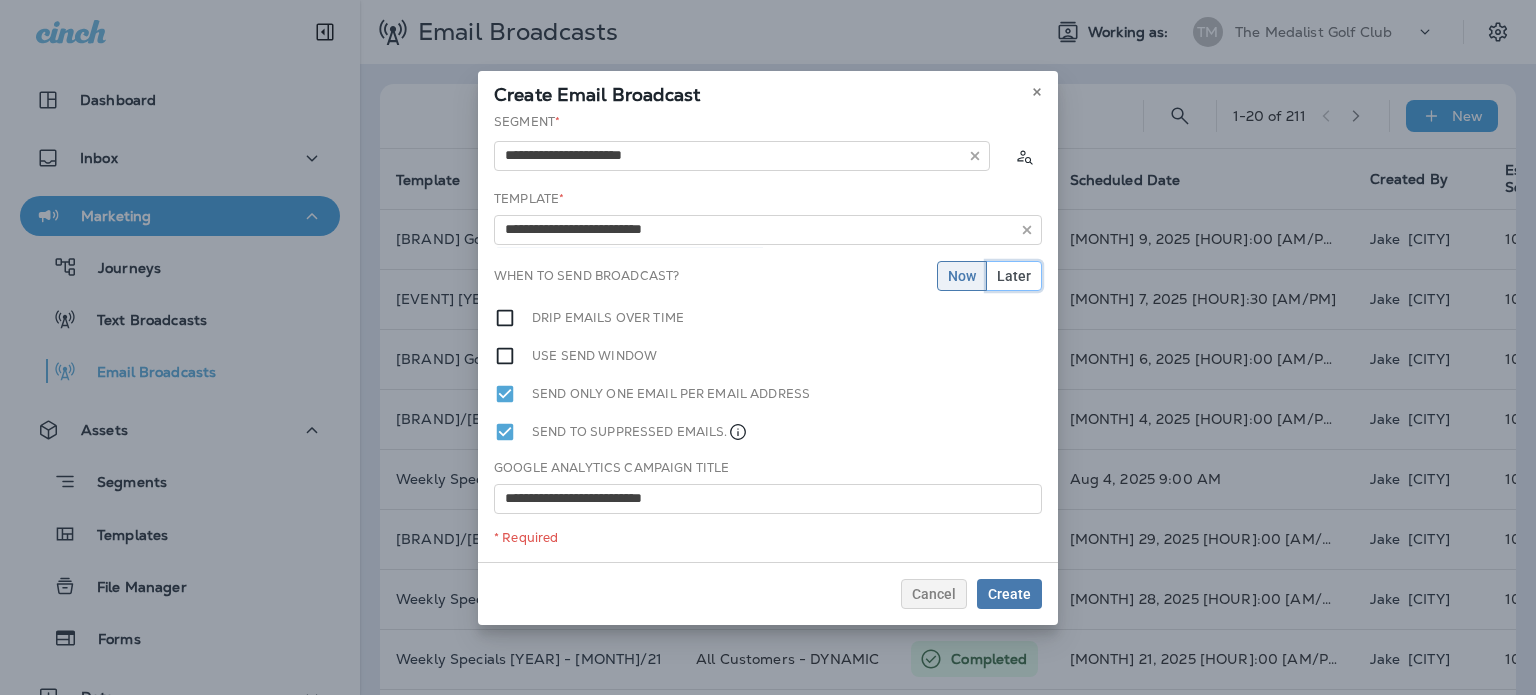 click on "Later" at bounding box center [1014, 276] 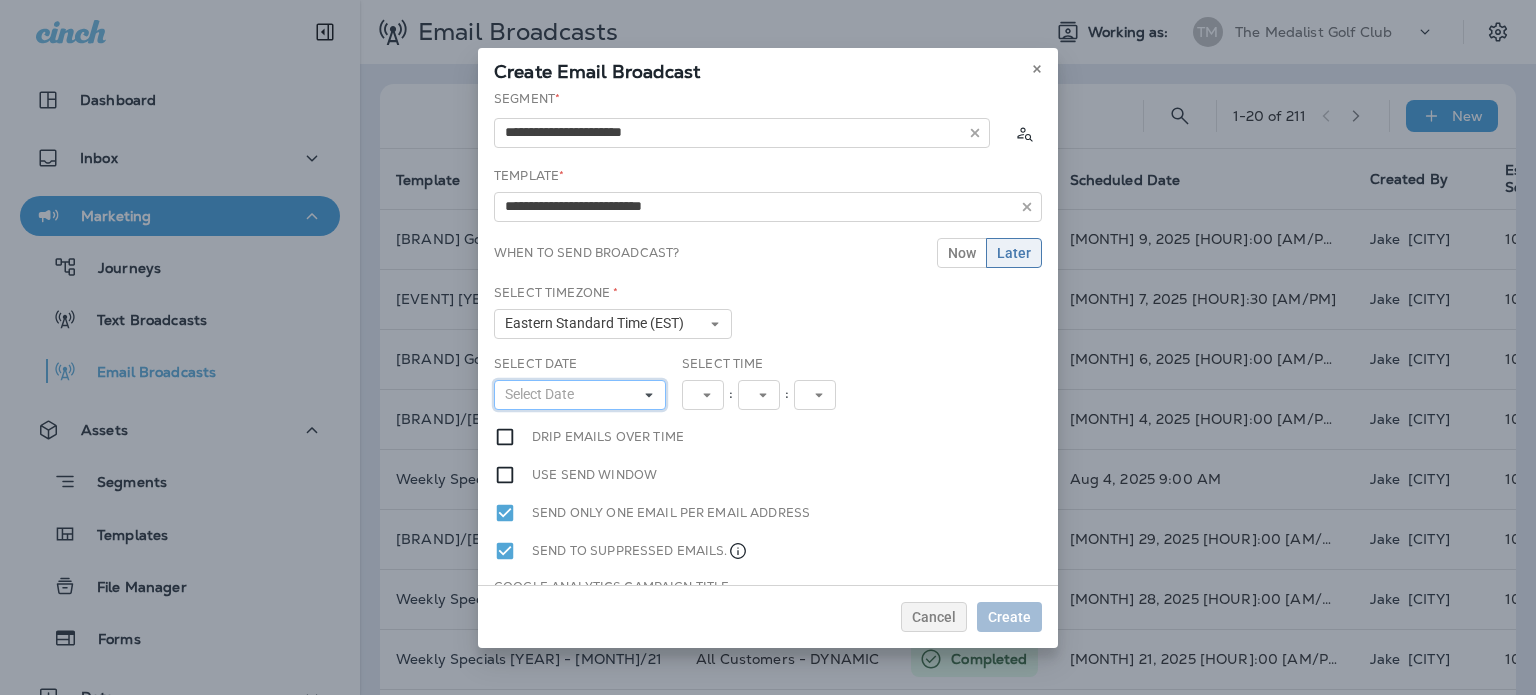 click on "Select Date" at bounding box center (543, 394) 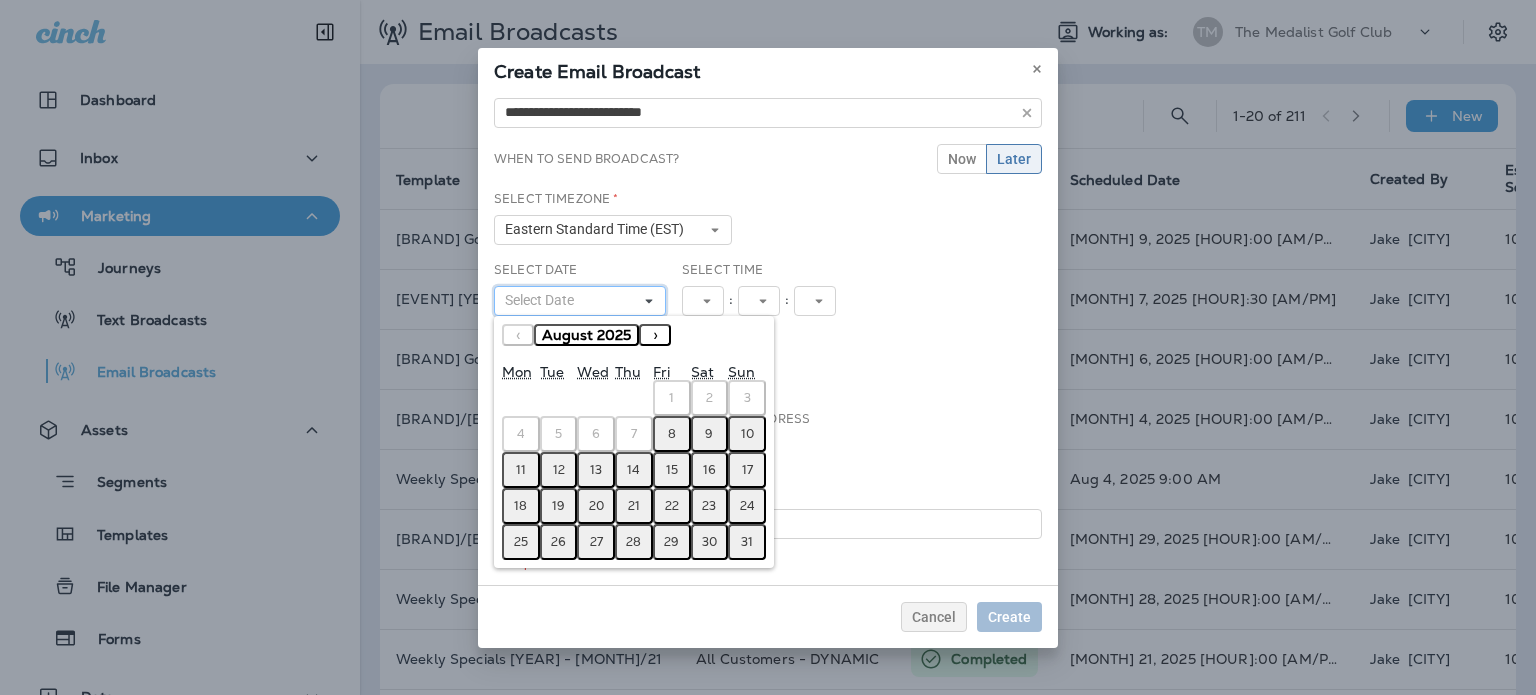 scroll, scrollTop: 95, scrollLeft: 0, axis: vertical 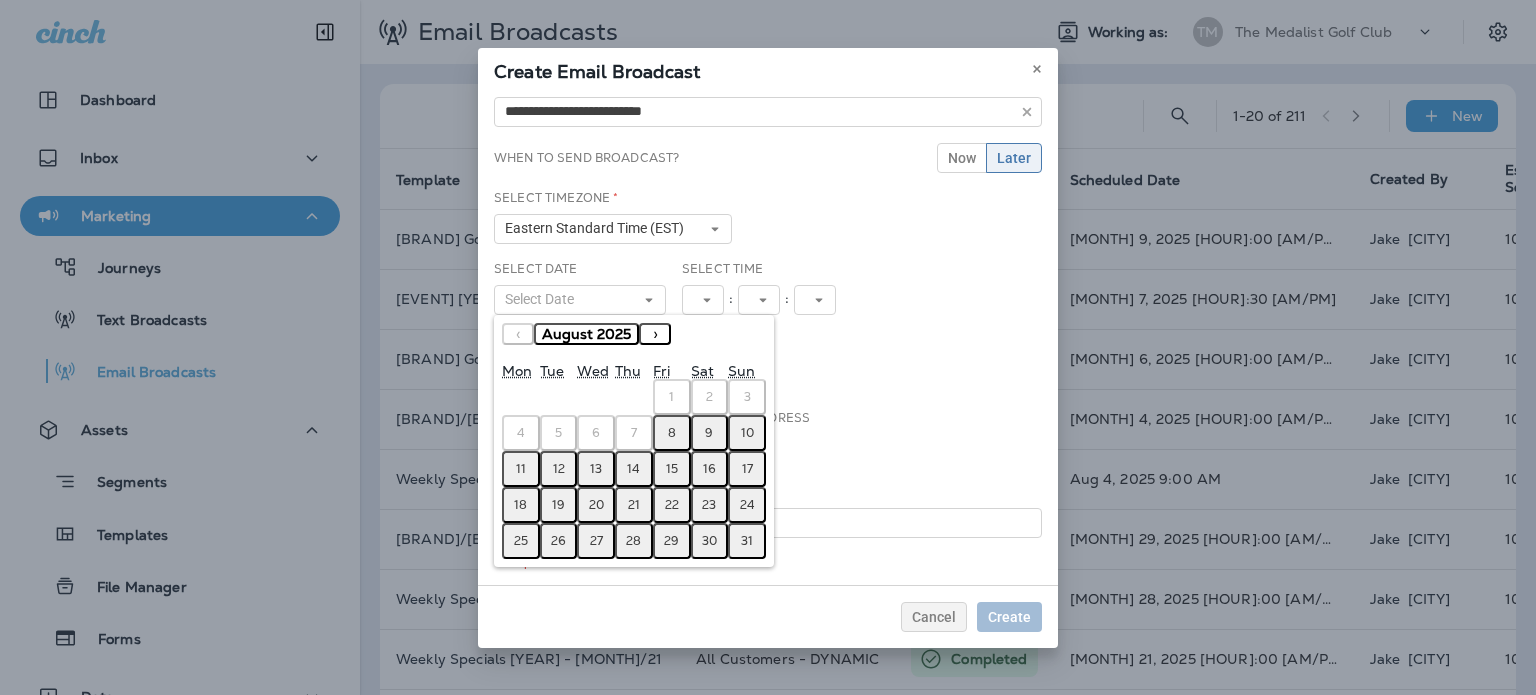 click on "11" at bounding box center (521, 469) 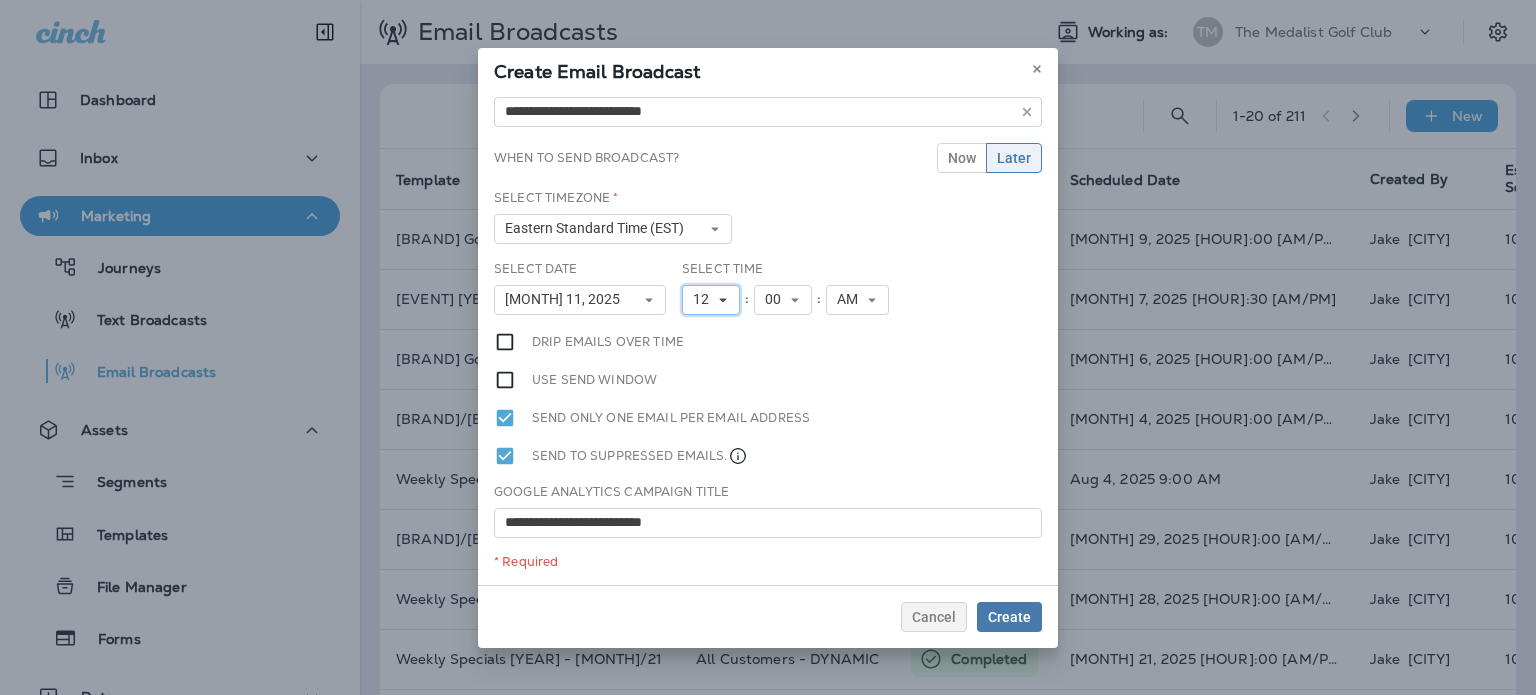 click on "12" at bounding box center [705, 299] 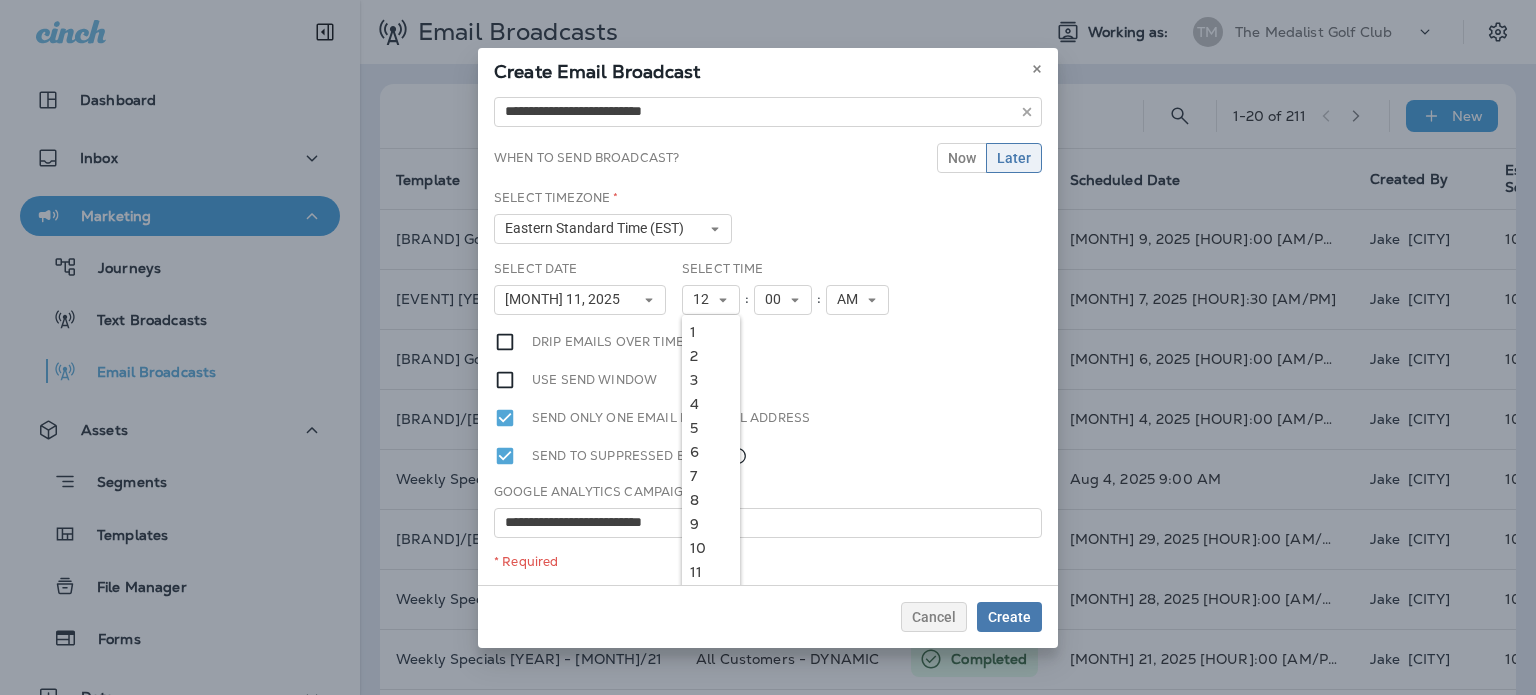 click on "9" at bounding box center (711, 524) 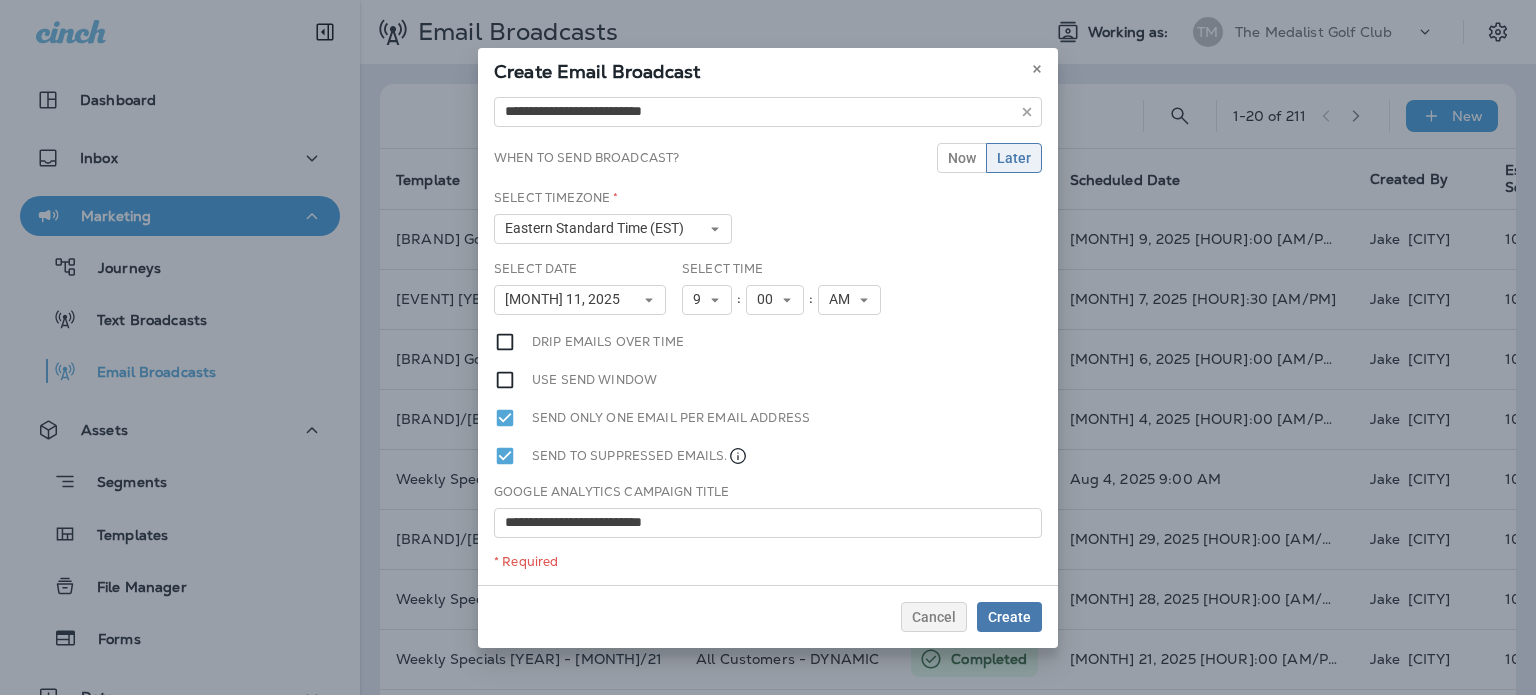 click on "**********" at bounding box center [768, 337] 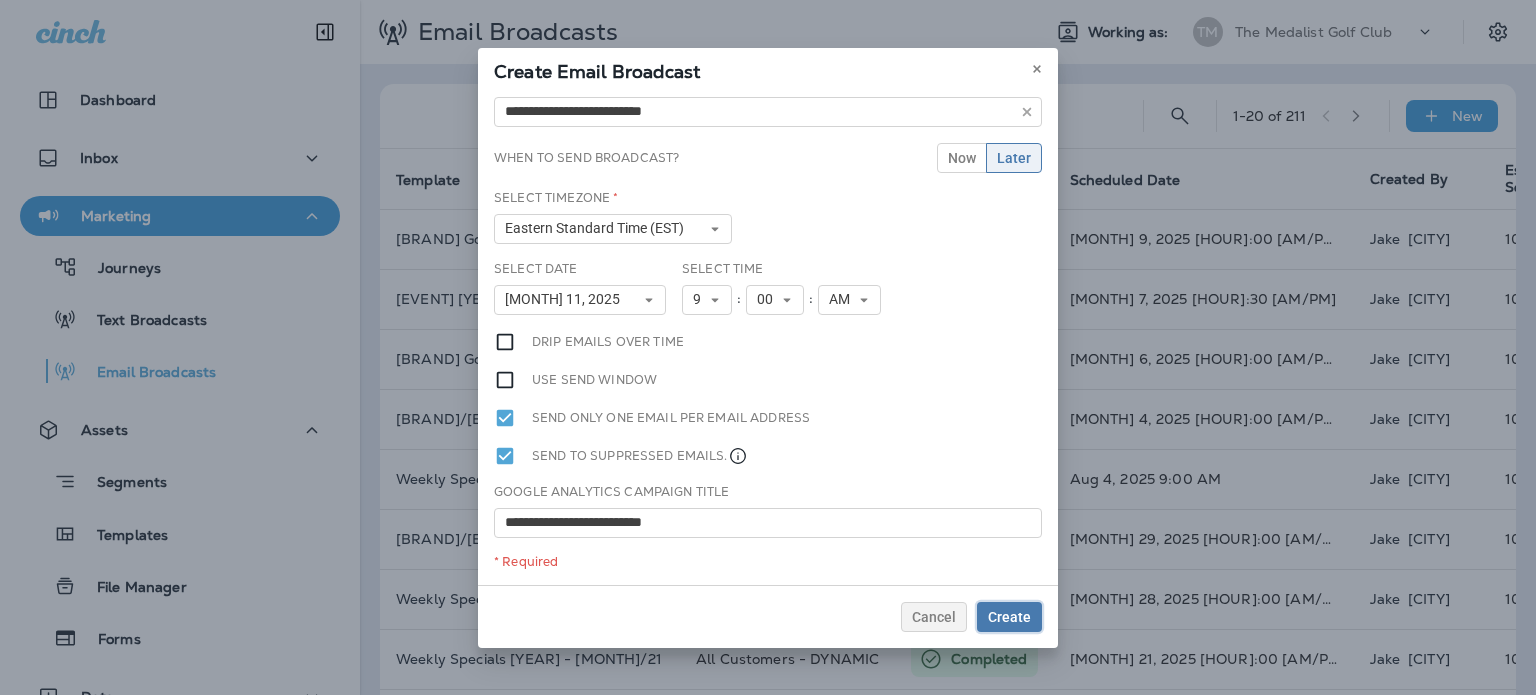 click on "Create" at bounding box center [1009, 617] 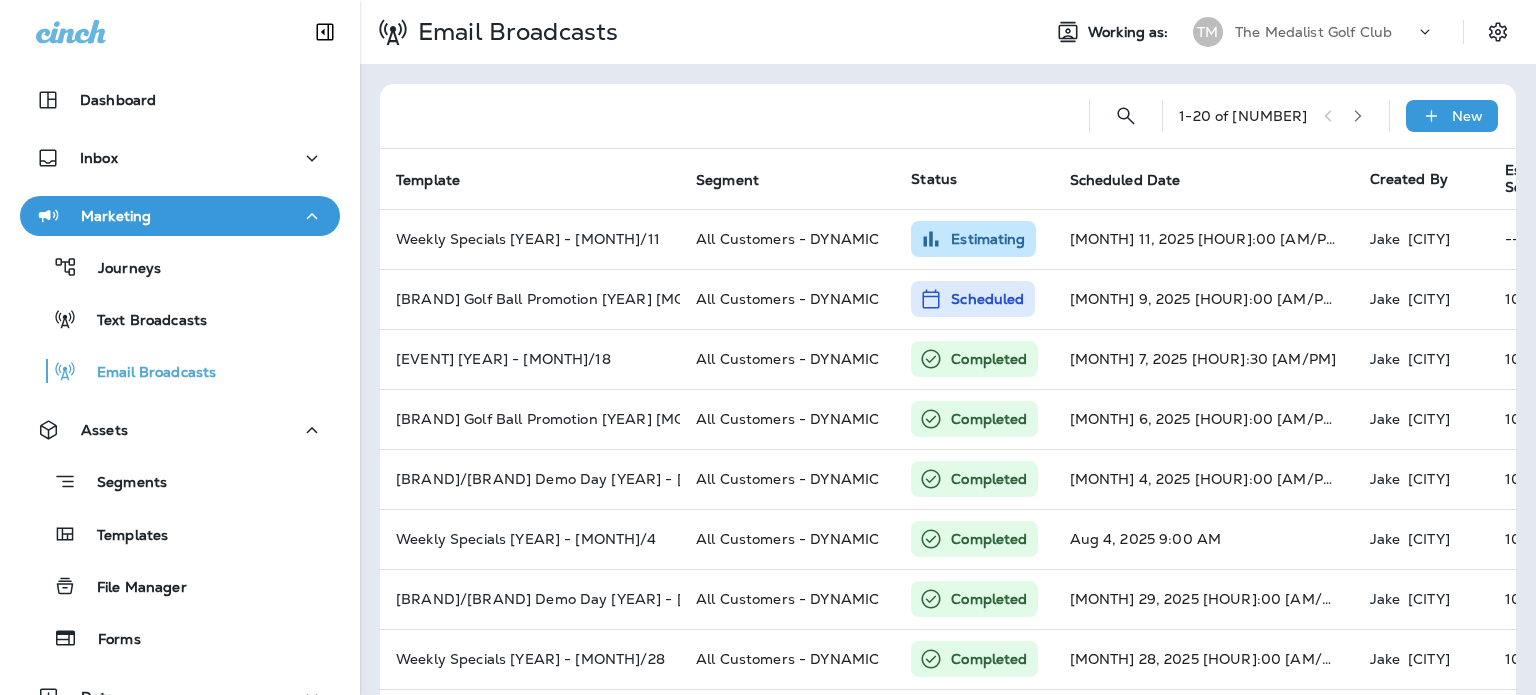 click on "Templates" at bounding box center (180, 534) 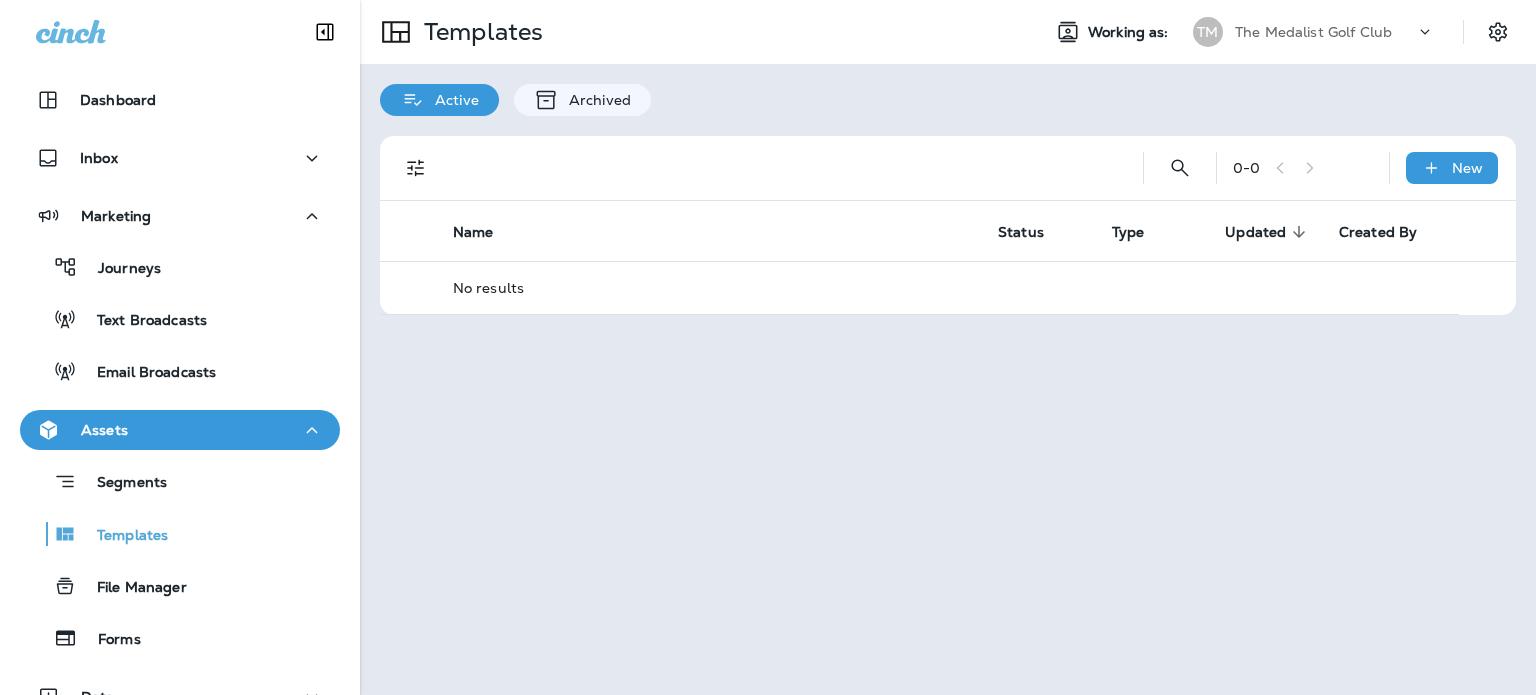 click on "Segments Templates File Manager Forms" at bounding box center (180, 554) 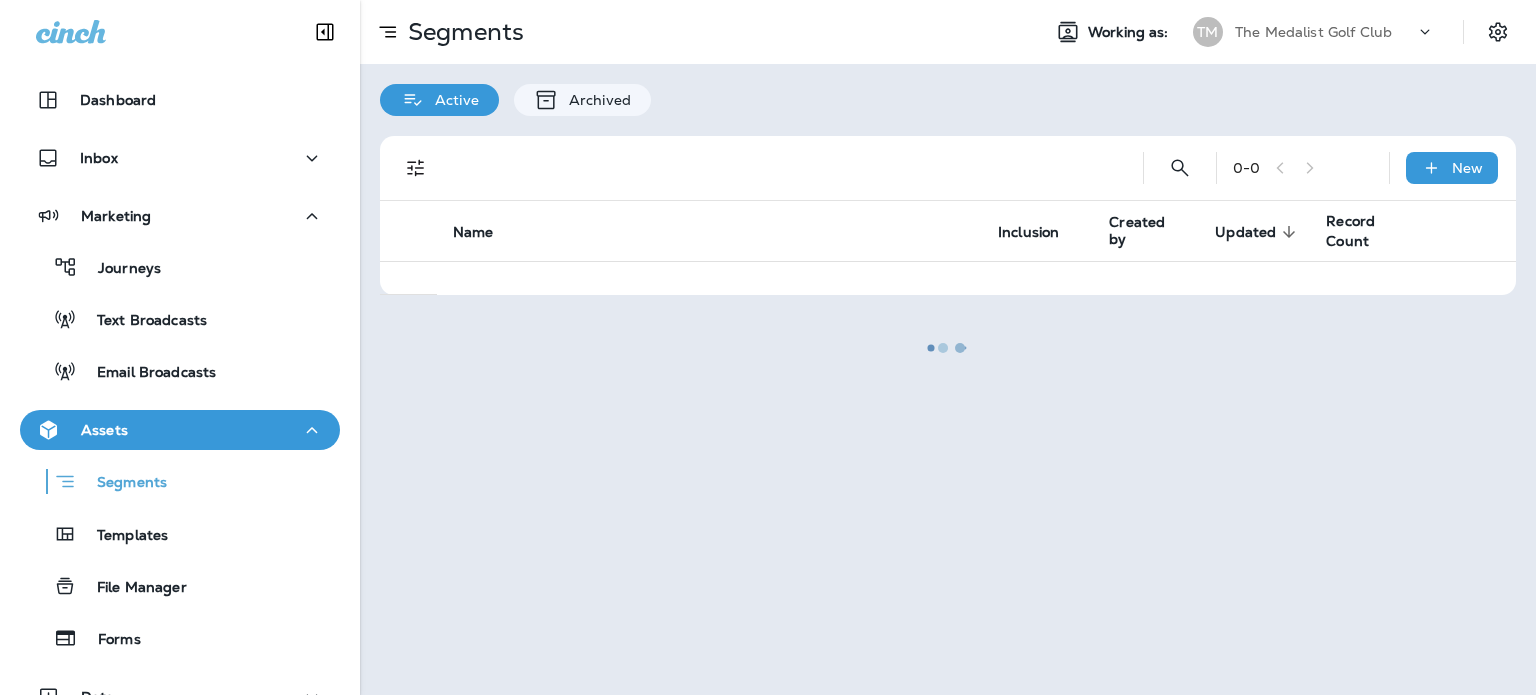 click on "Assets" at bounding box center (180, 430) 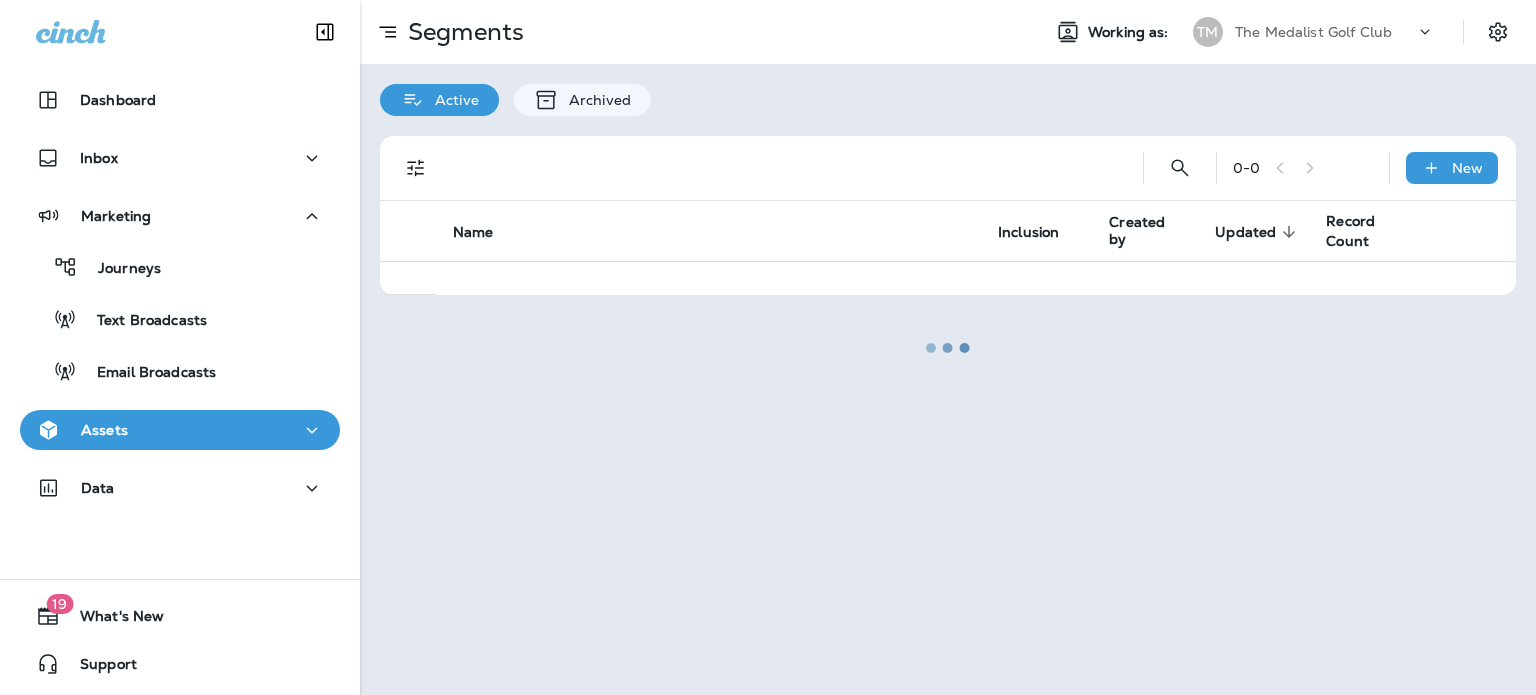 click on "Assets" at bounding box center (180, 430) 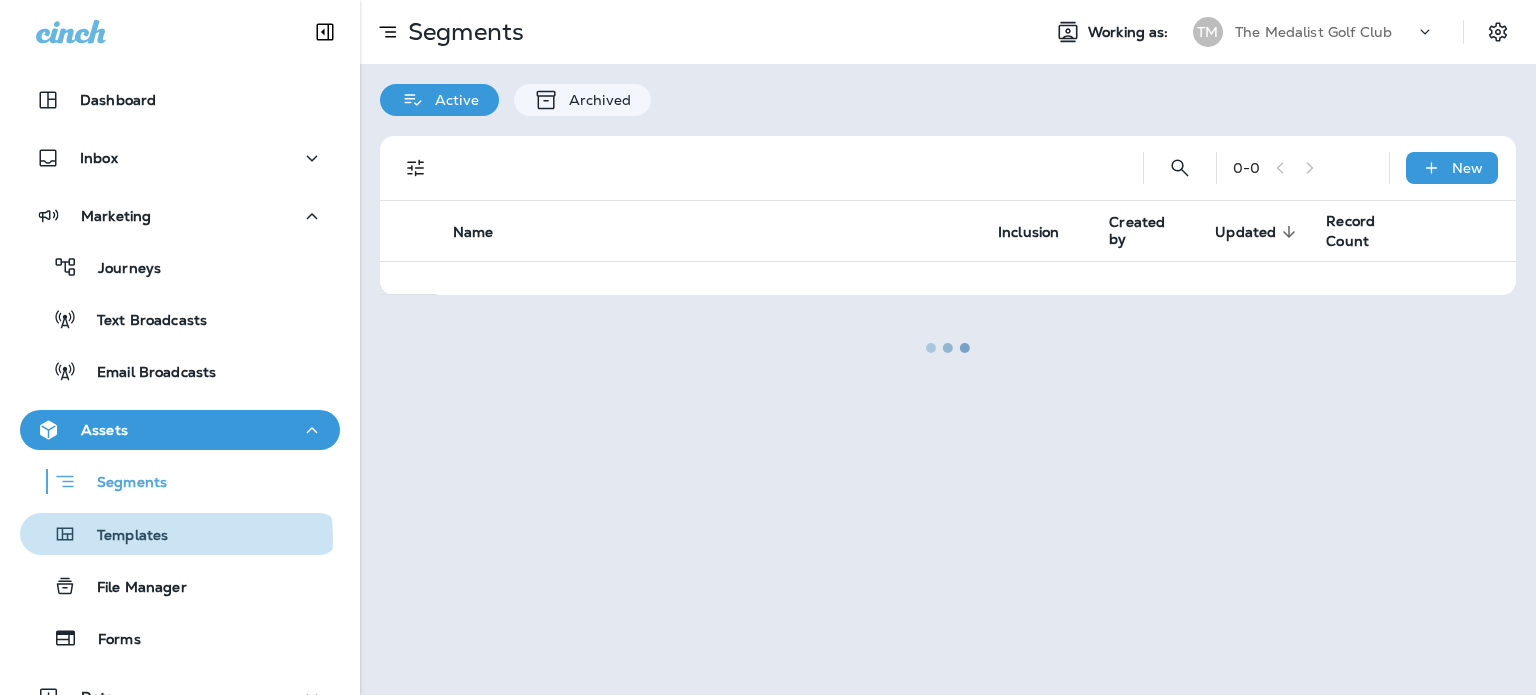 click on "Templates" at bounding box center [180, 534] 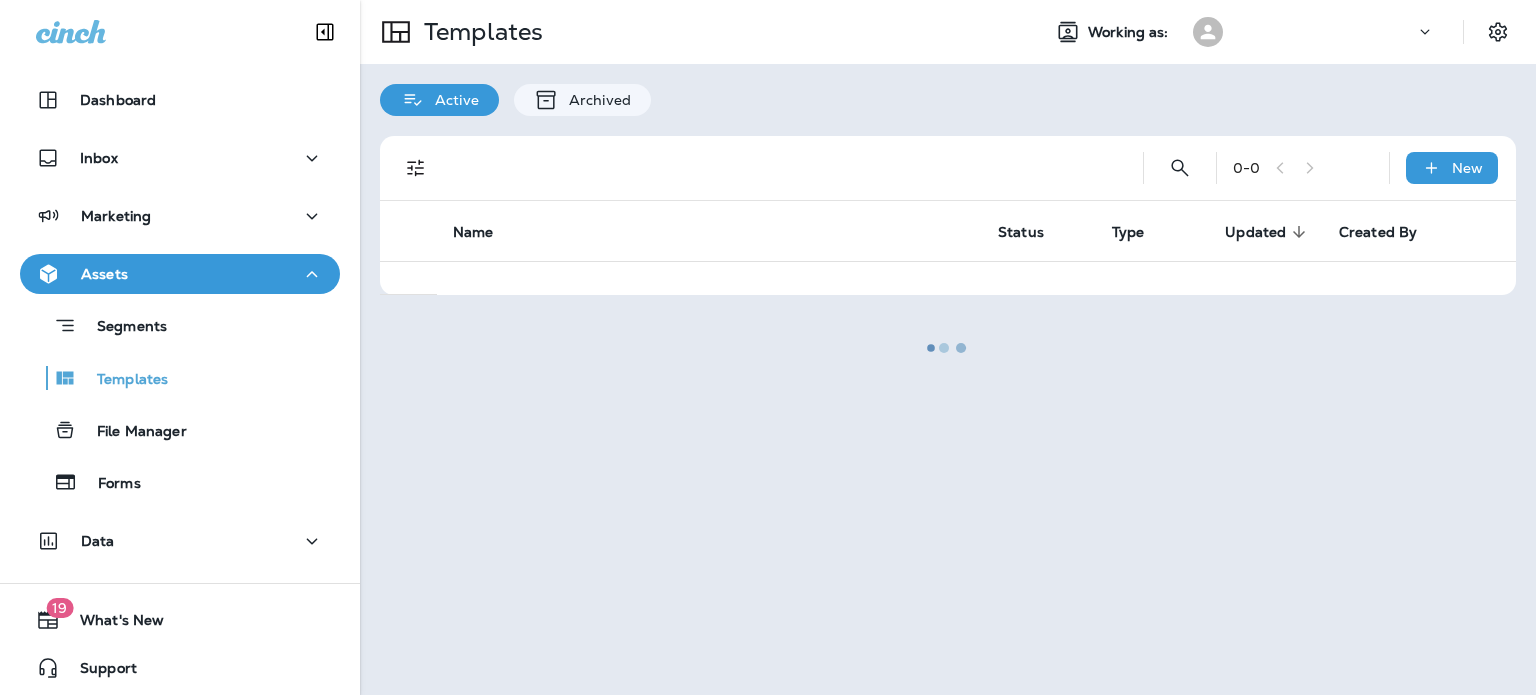 scroll, scrollTop: 0, scrollLeft: 0, axis: both 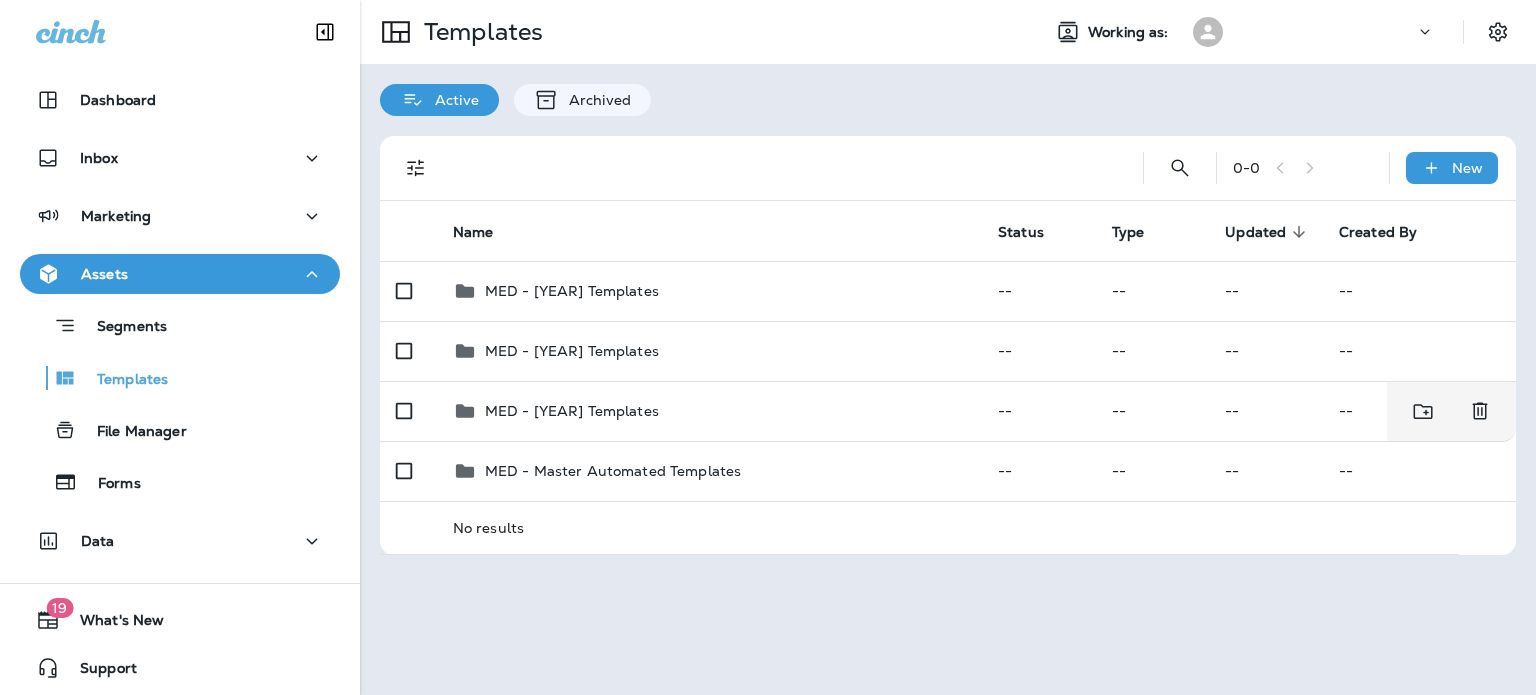 click on "MED - 2025 Templates" at bounding box center [572, 411] 